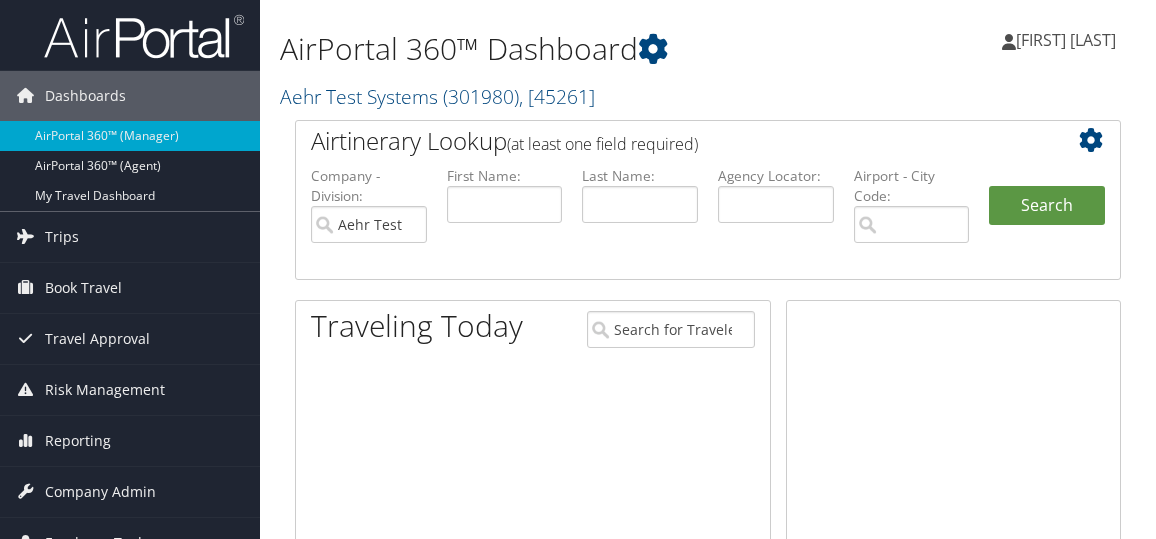 scroll, scrollTop: 0, scrollLeft: 0, axis: both 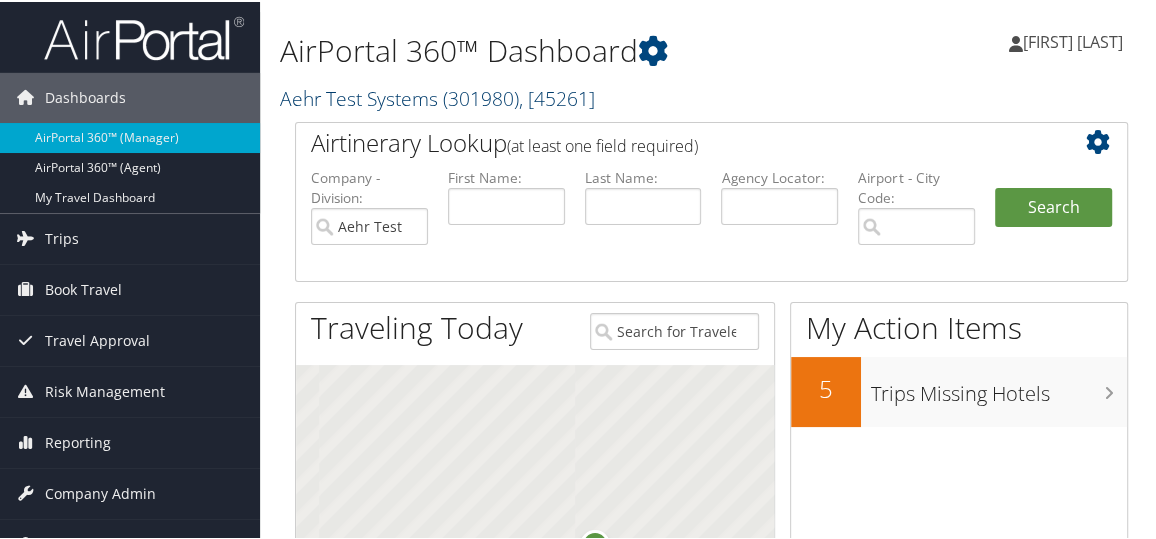 click on "Aehr Test Systems   ( 301980 )  , [ 45261 ]" at bounding box center (437, 96) 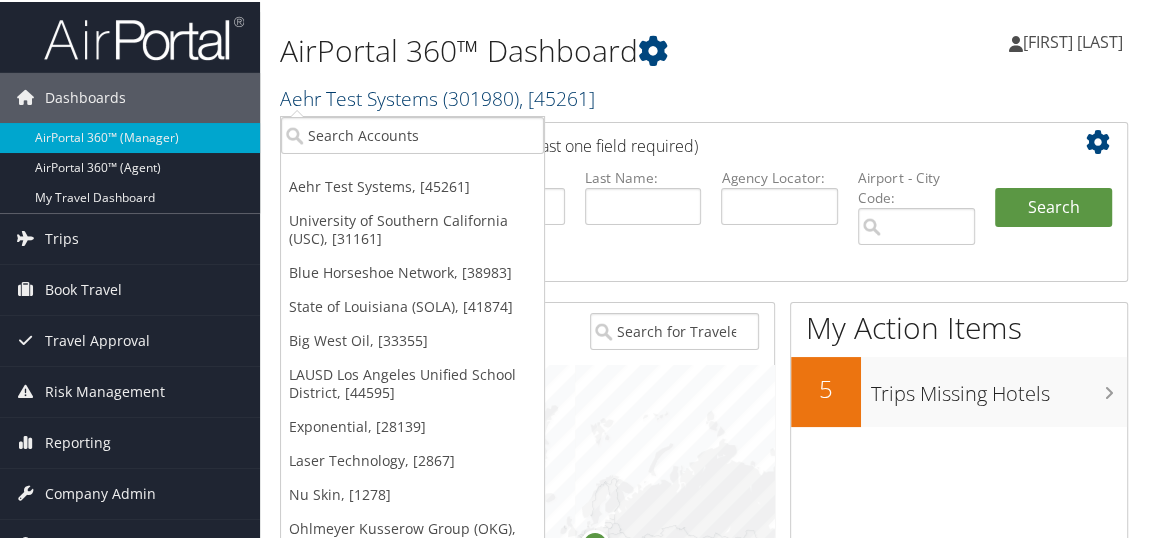 scroll, scrollTop: 23, scrollLeft: 0, axis: vertical 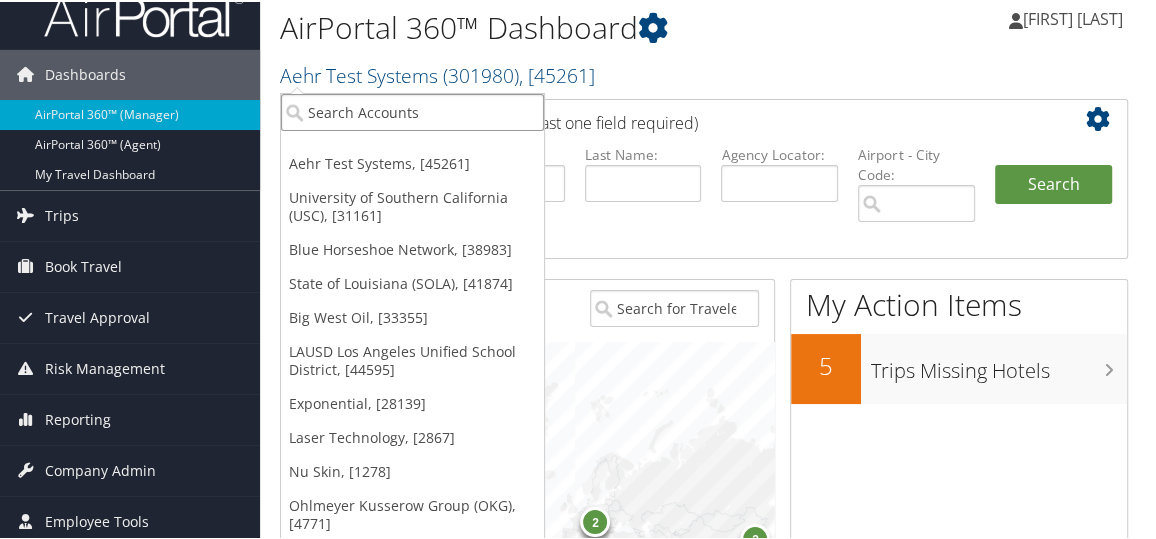 click at bounding box center [412, 110] 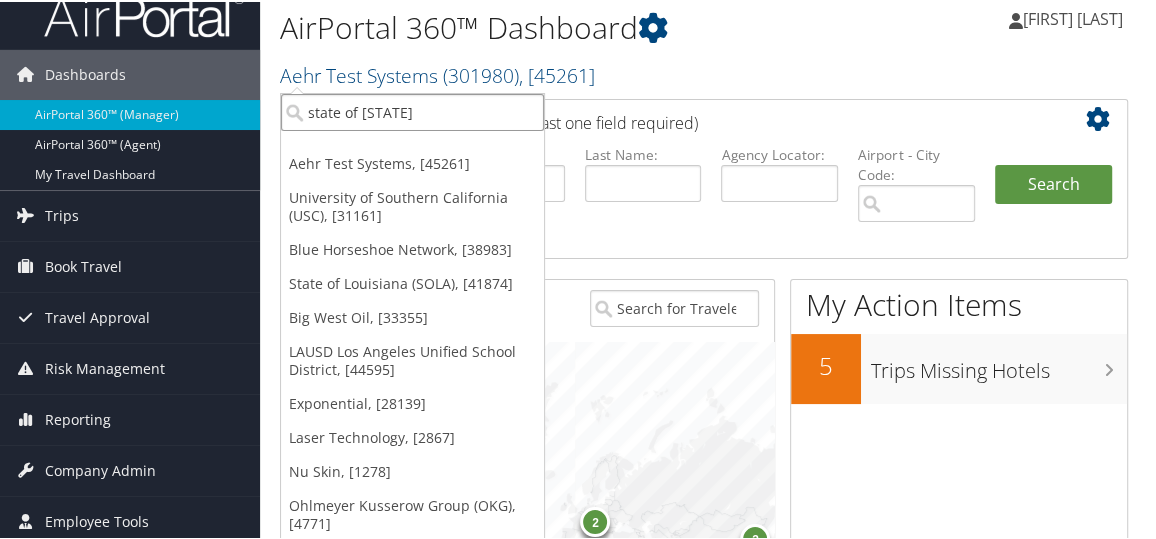 type on "state of colo" 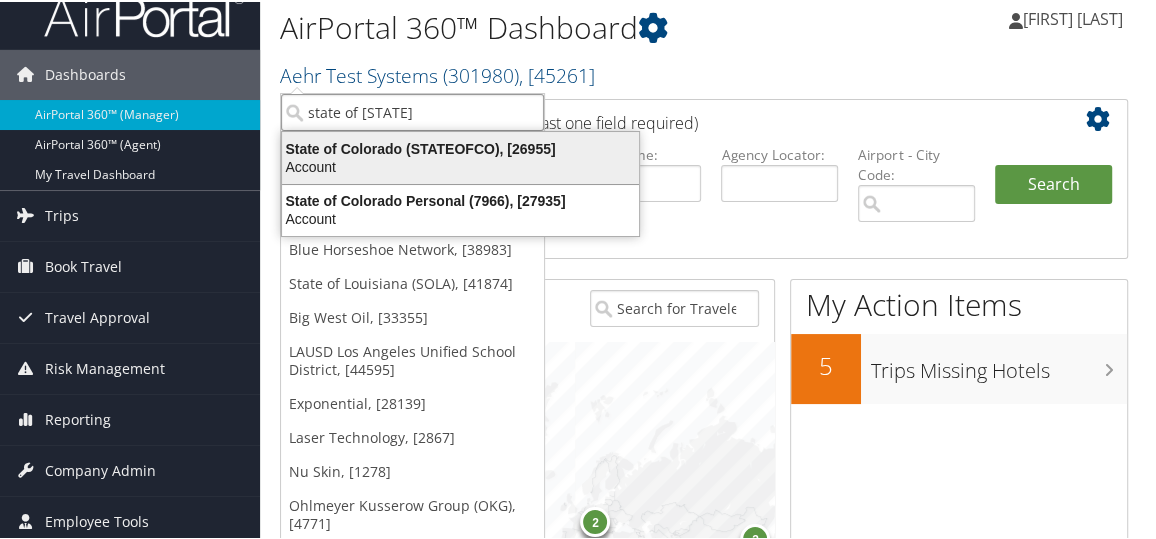 click on "Account" at bounding box center (460, 165) 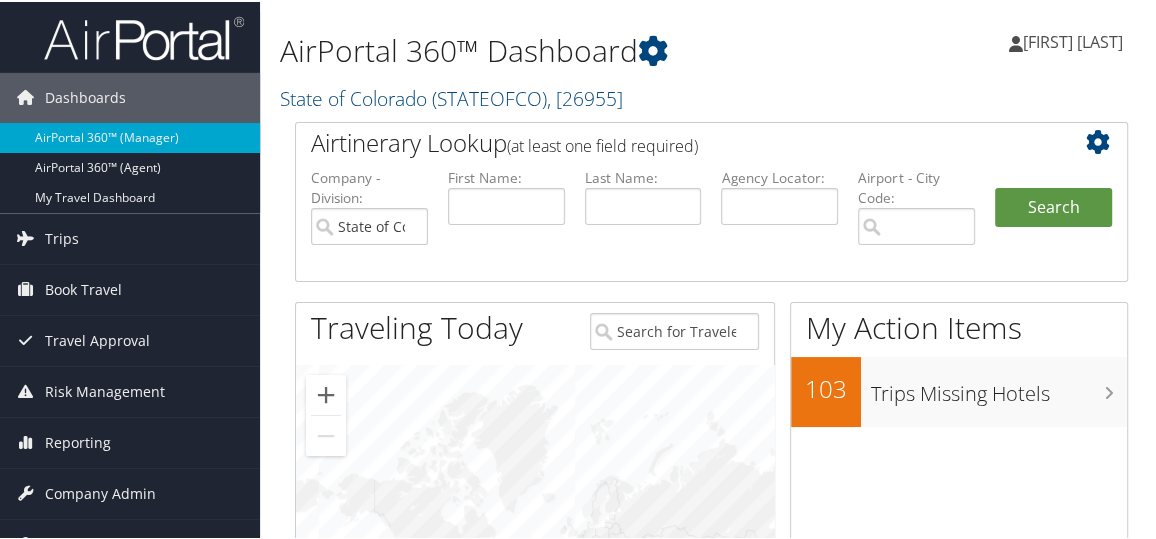 scroll, scrollTop: 176, scrollLeft: 0, axis: vertical 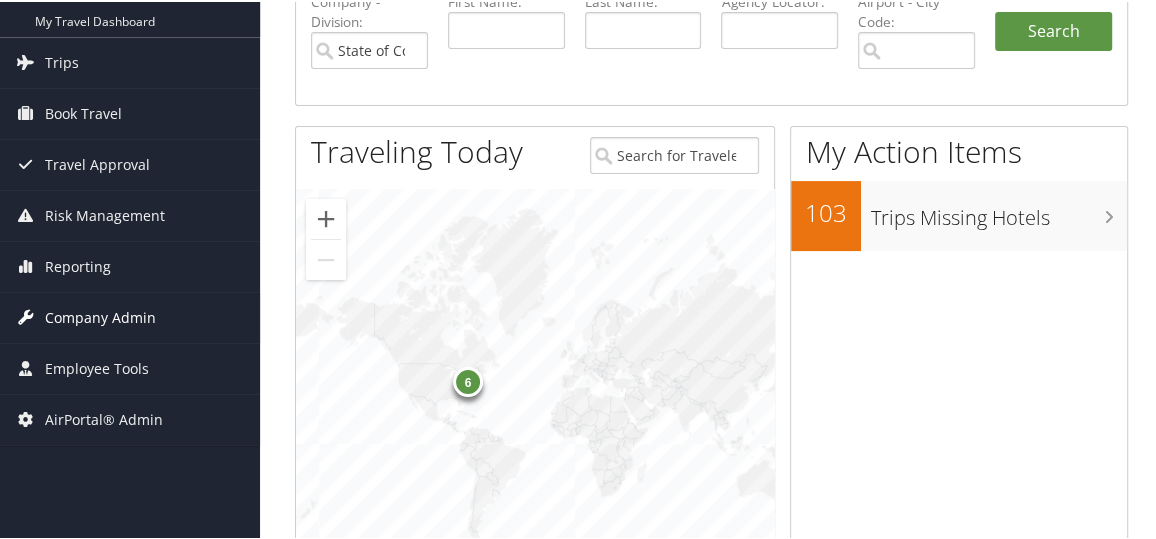 click on "Company Admin" at bounding box center [100, 316] 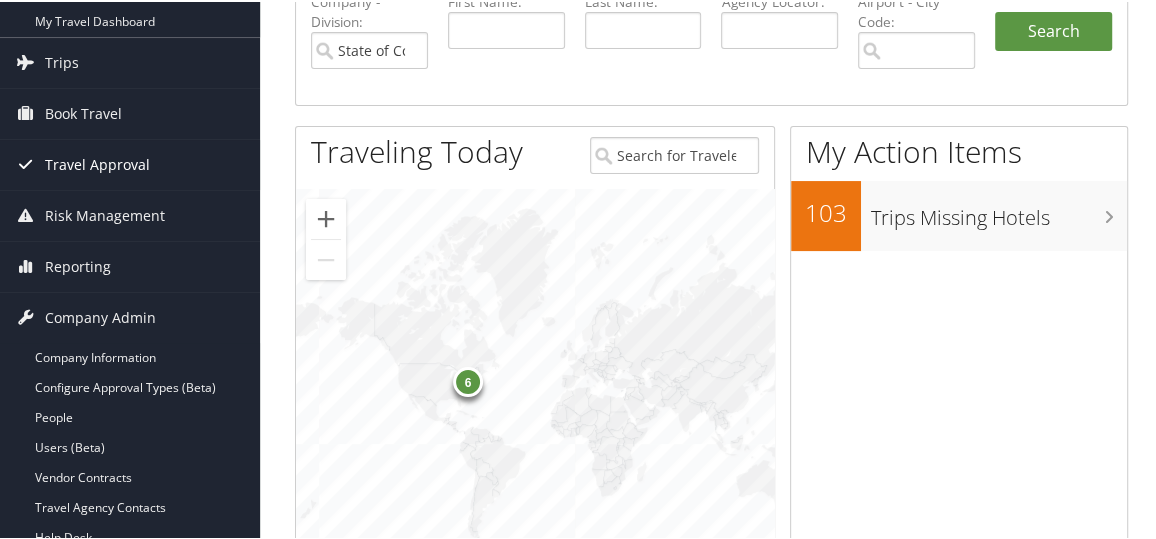 click on "Travel Approval" at bounding box center (97, 163) 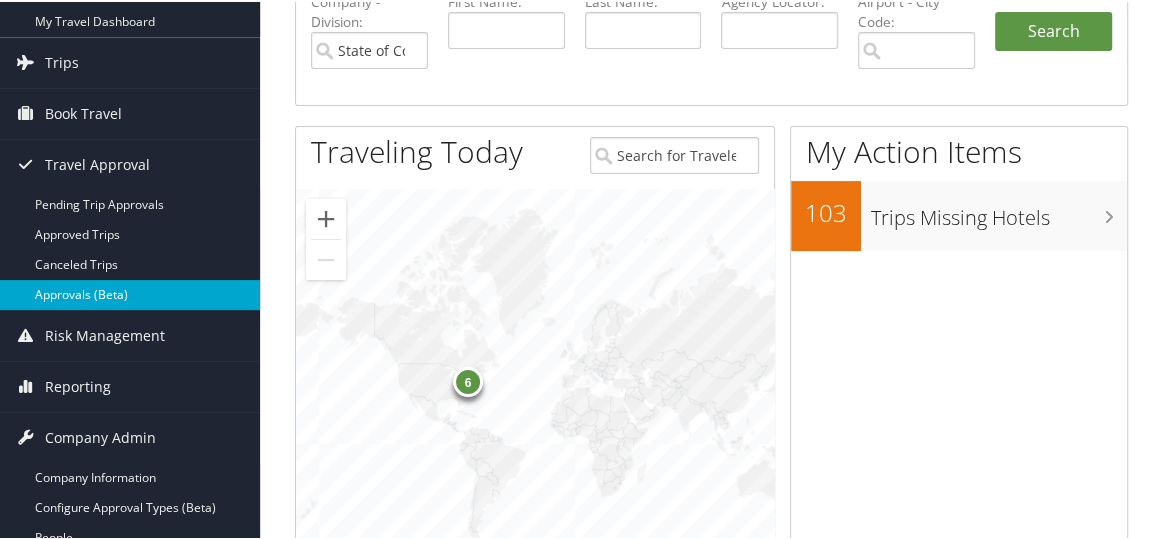 click on "Approvals (Beta)" at bounding box center (130, 293) 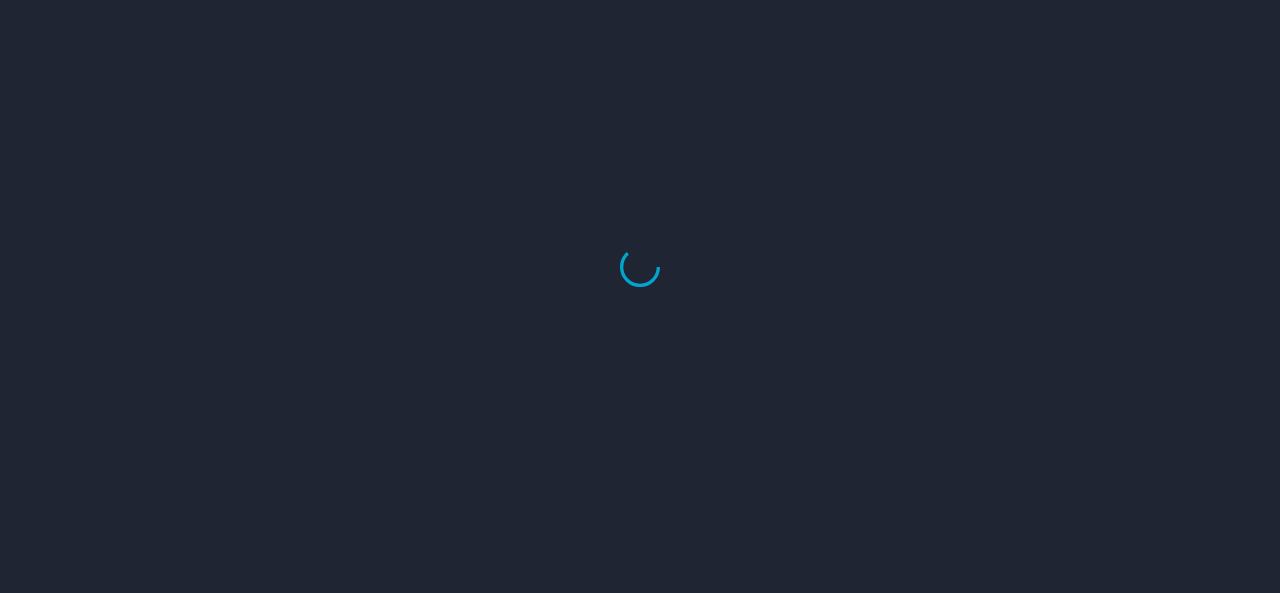 scroll, scrollTop: 0, scrollLeft: 0, axis: both 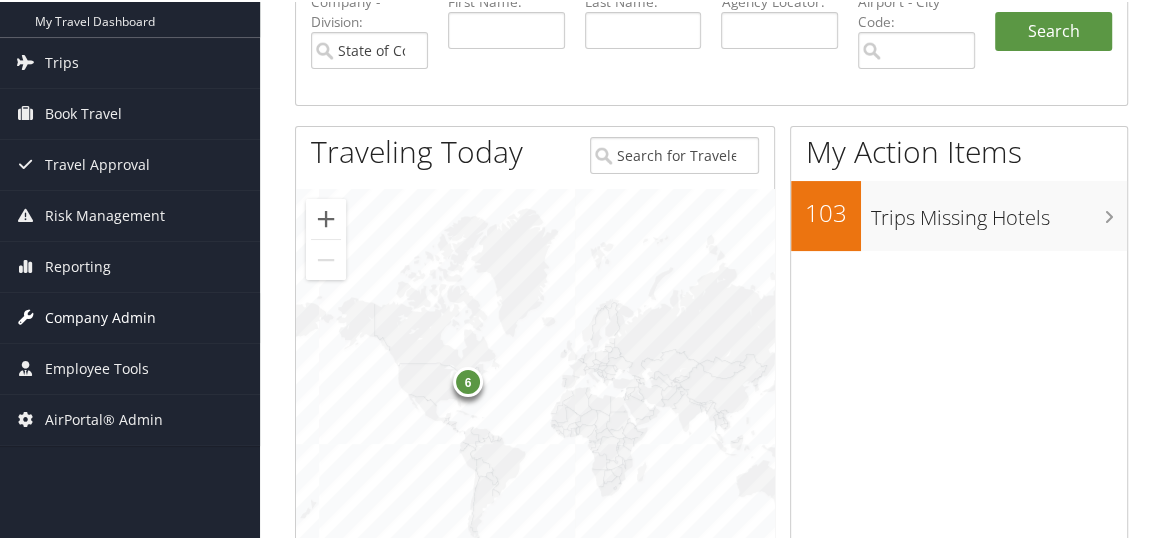 click on "Company Admin" at bounding box center [100, 316] 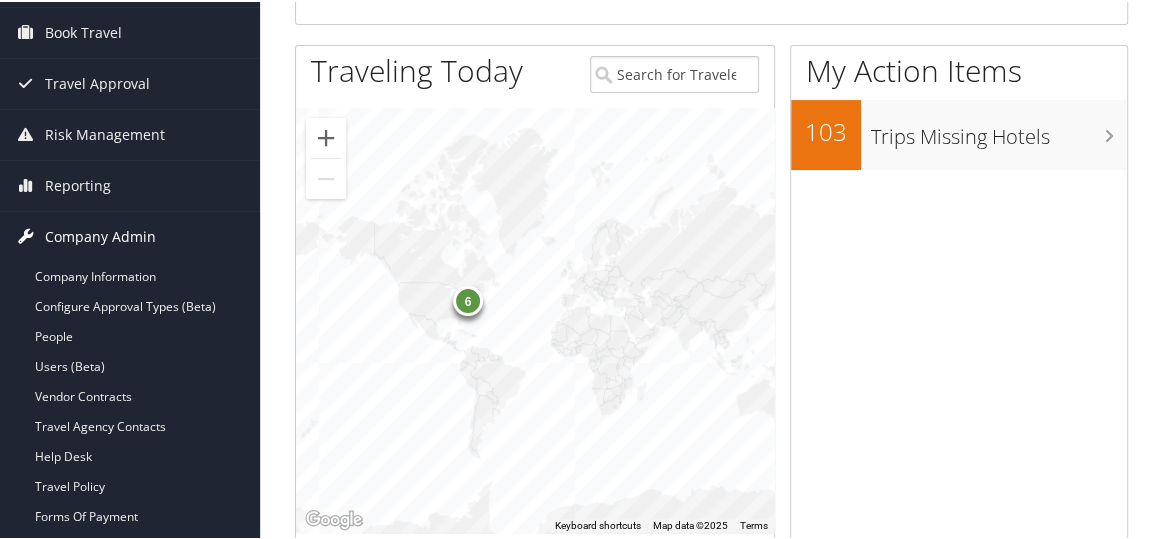 scroll, scrollTop: 258, scrollLeft: 0, axis: vertical 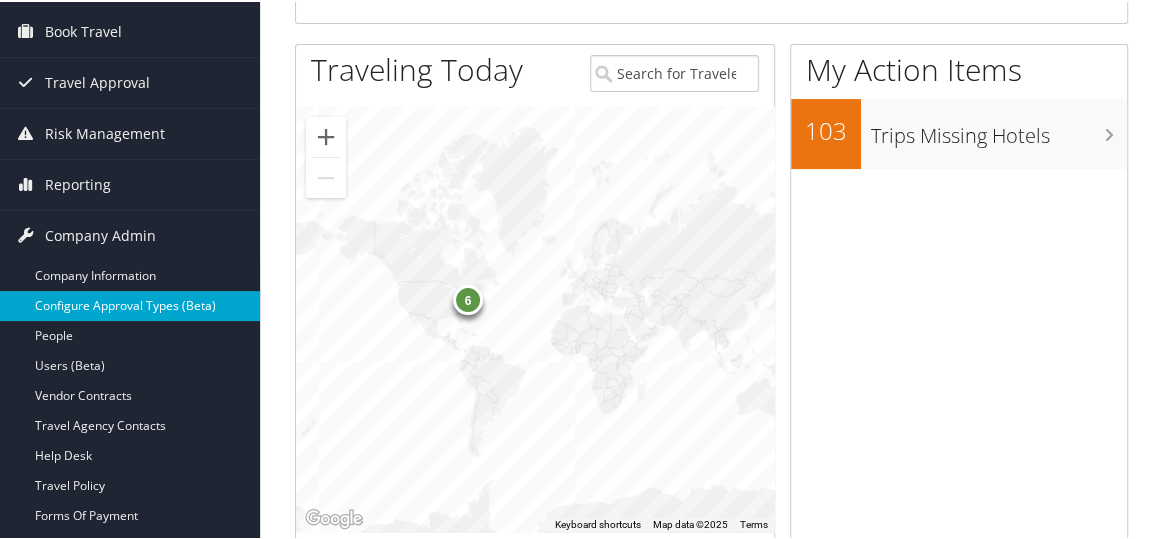 click on "Configure Approval Types (Beta)" at bounding box center [130, 304] 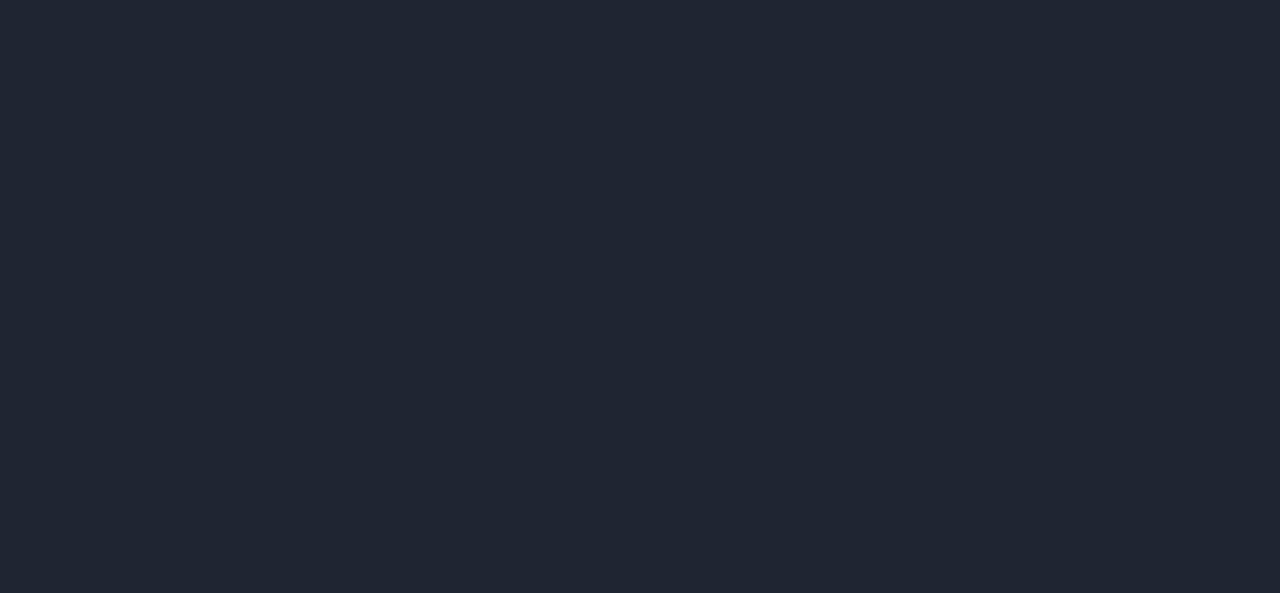 scroll, scrollTop: 0, scrollLeft: 0, axis: both 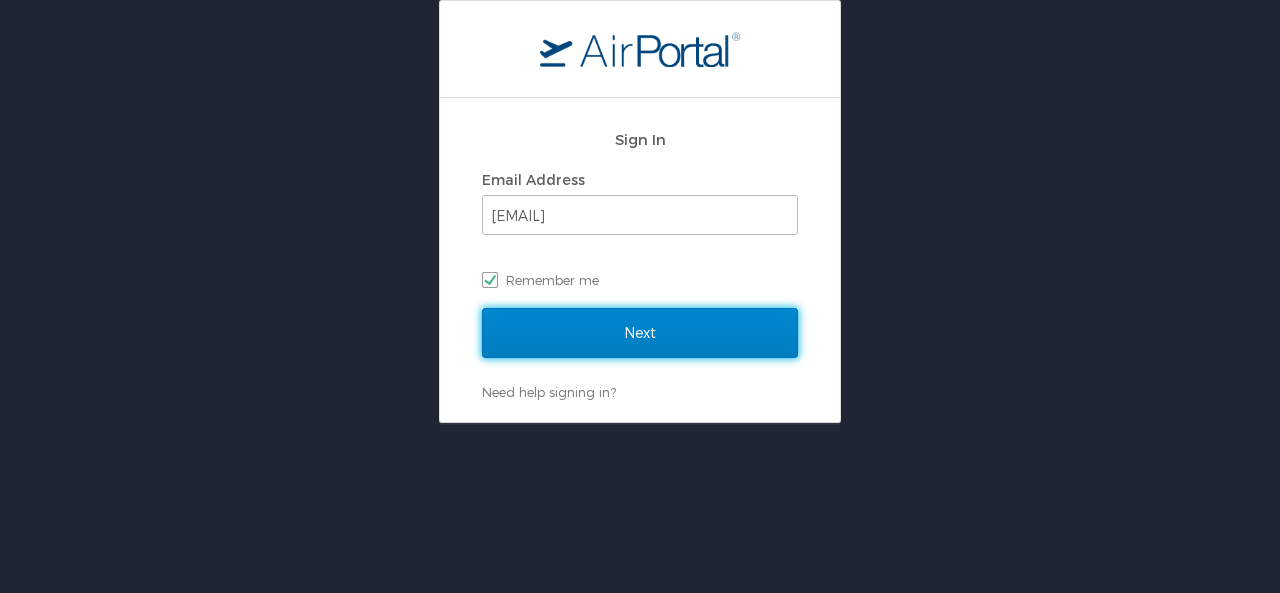 click on "Next" at bounding box center [640, 333] 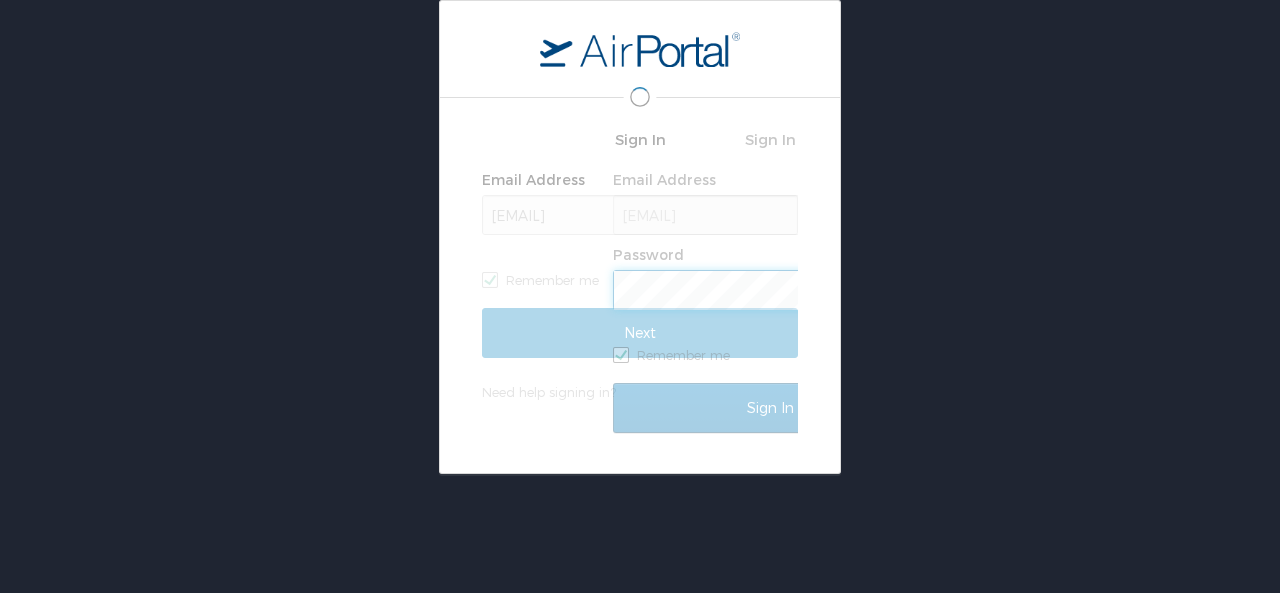 scroll, scrollTop: 0, scrollLeft: 0, axis: both 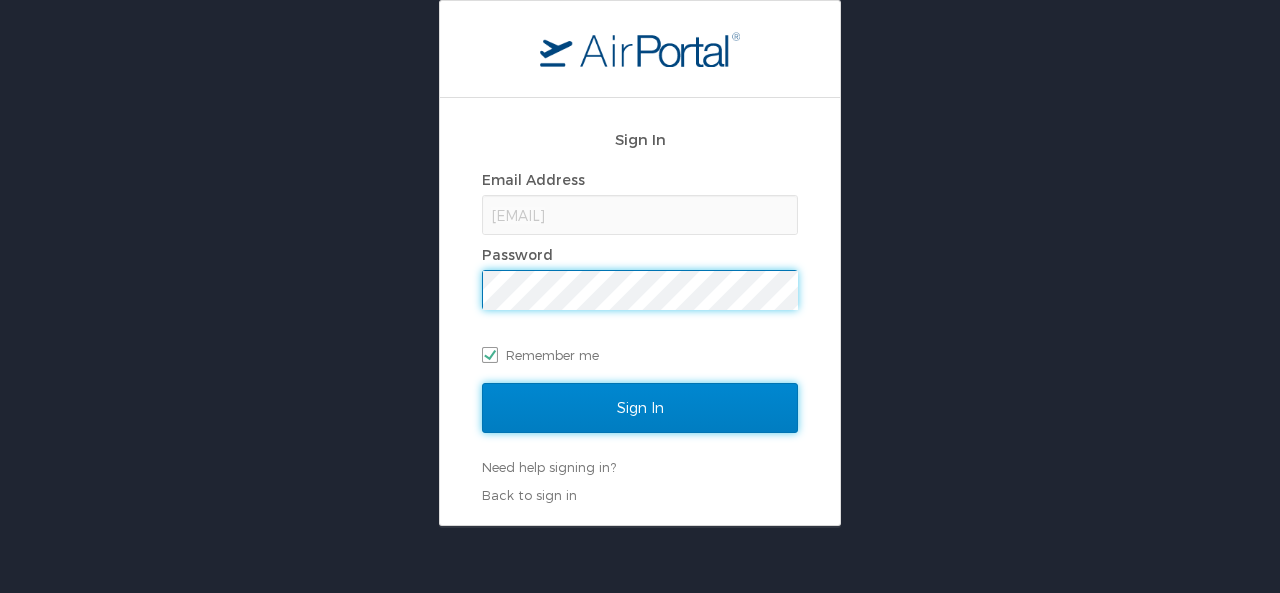 click on "Sign In" at bounding box center [640, 408] 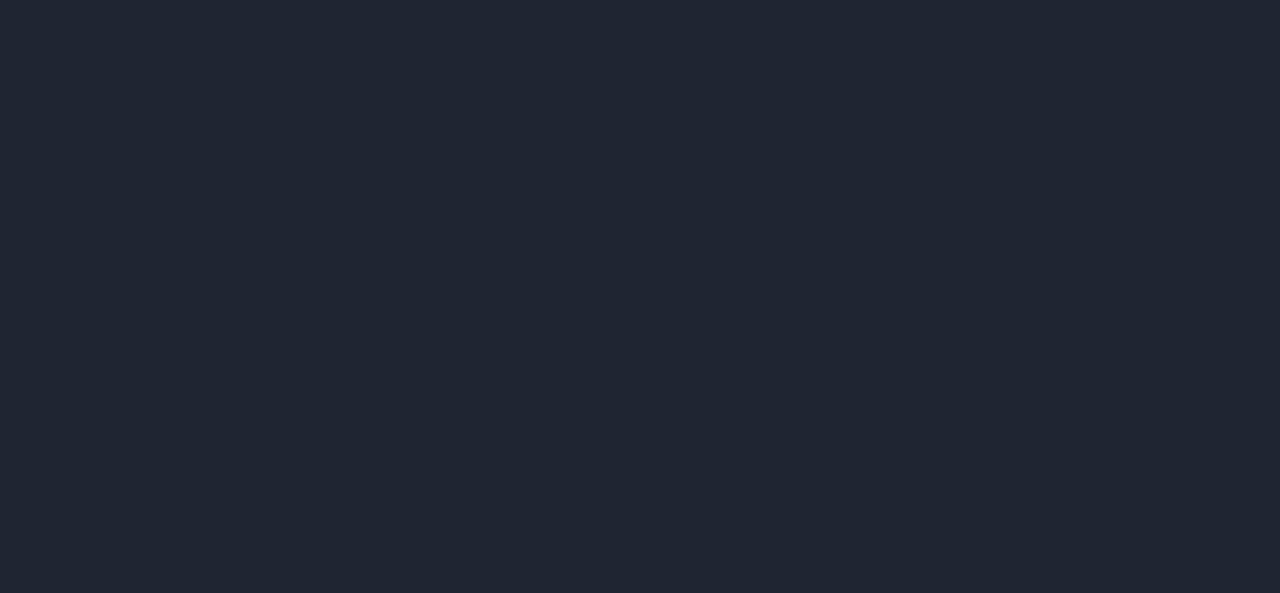 scroll, scrollTop: 0, scrollLeft: 0, axis: both 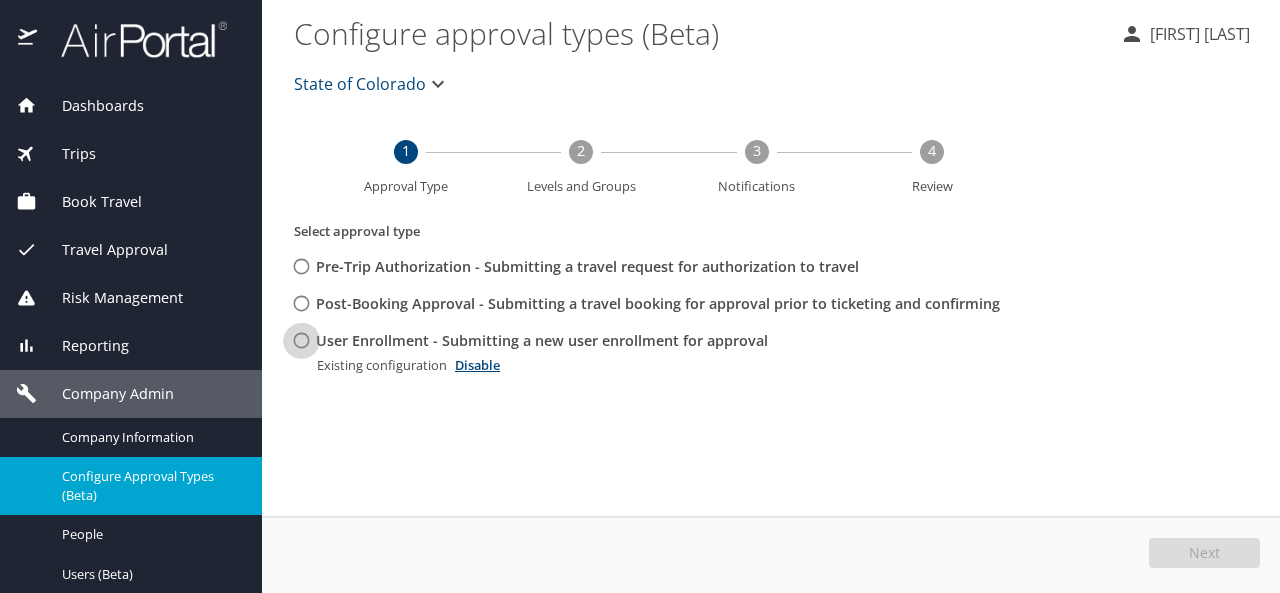 click on "User Enrollment - Submitting a new user enrollment for approval" at bounding box center (301, 340) 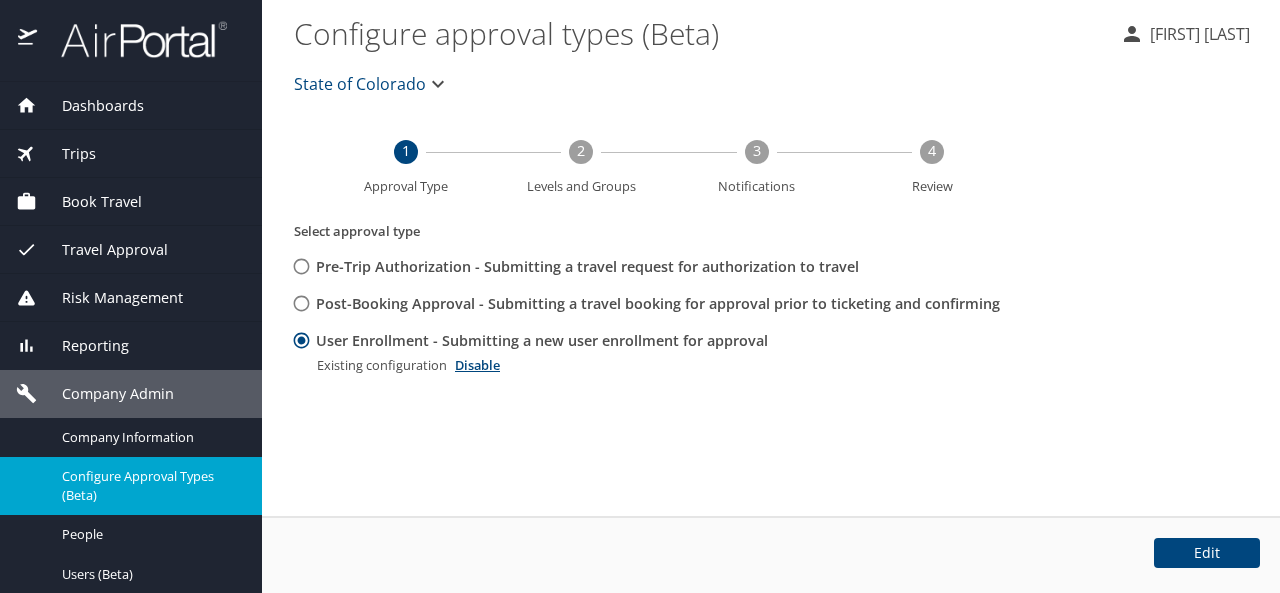 click on "Edit" at bounding box center (1207, 553) 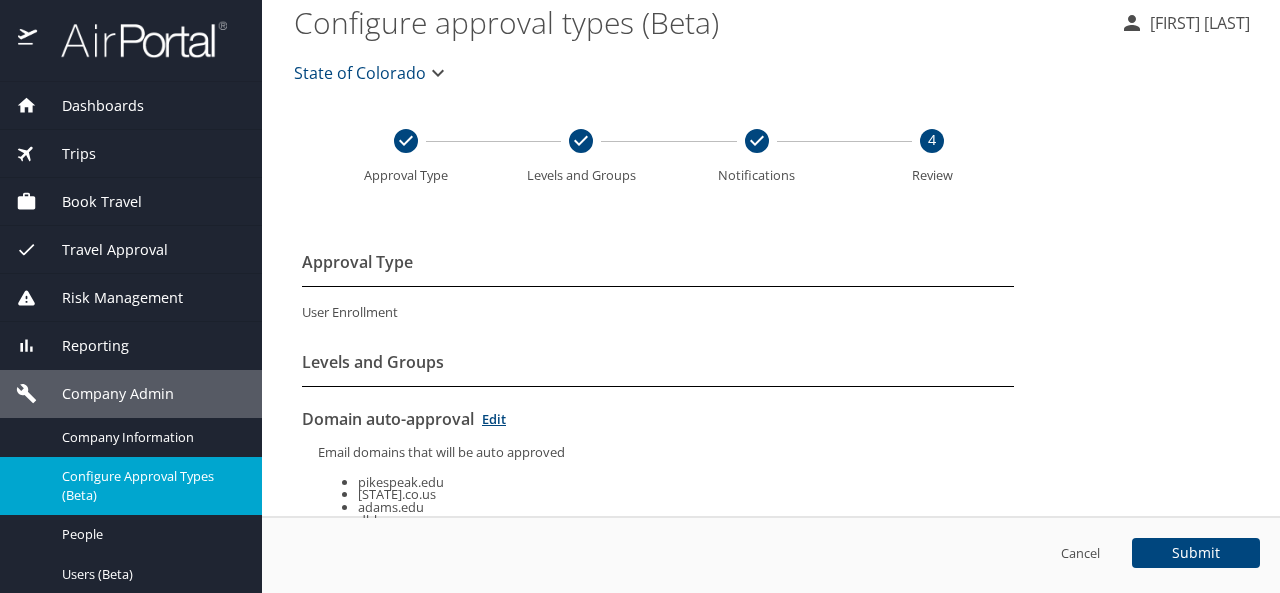 scroll, scrollTop: 0, scrollLeft: 0, axis: both 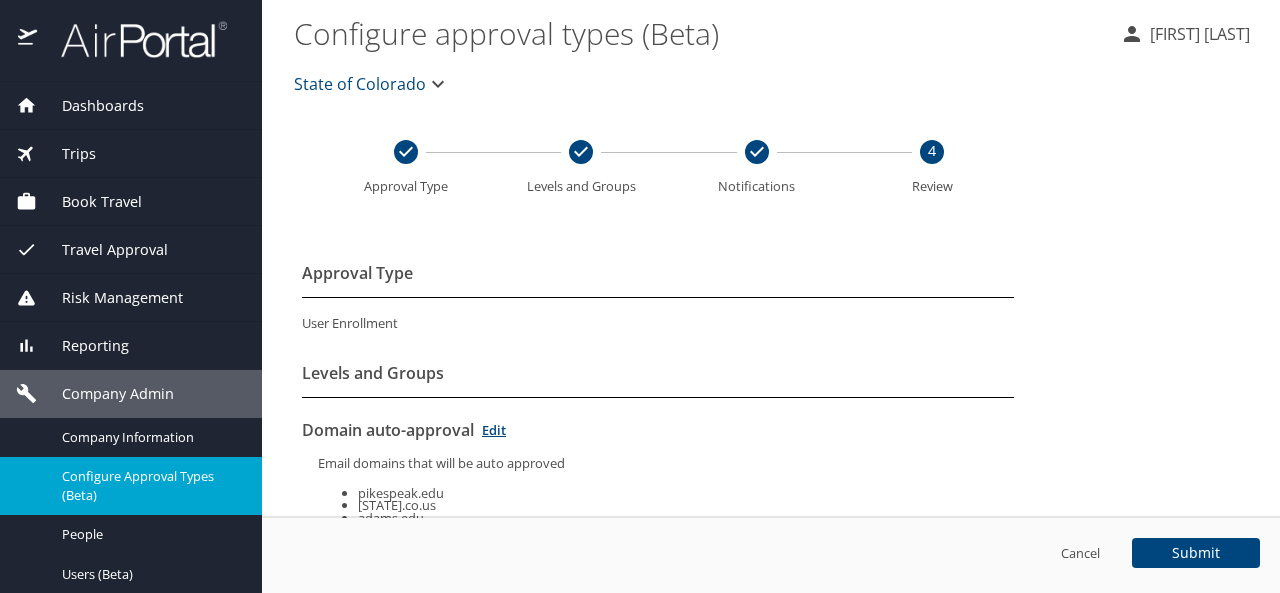 click on "Configure approval types (Beta)" at bounding box center (699, 33) 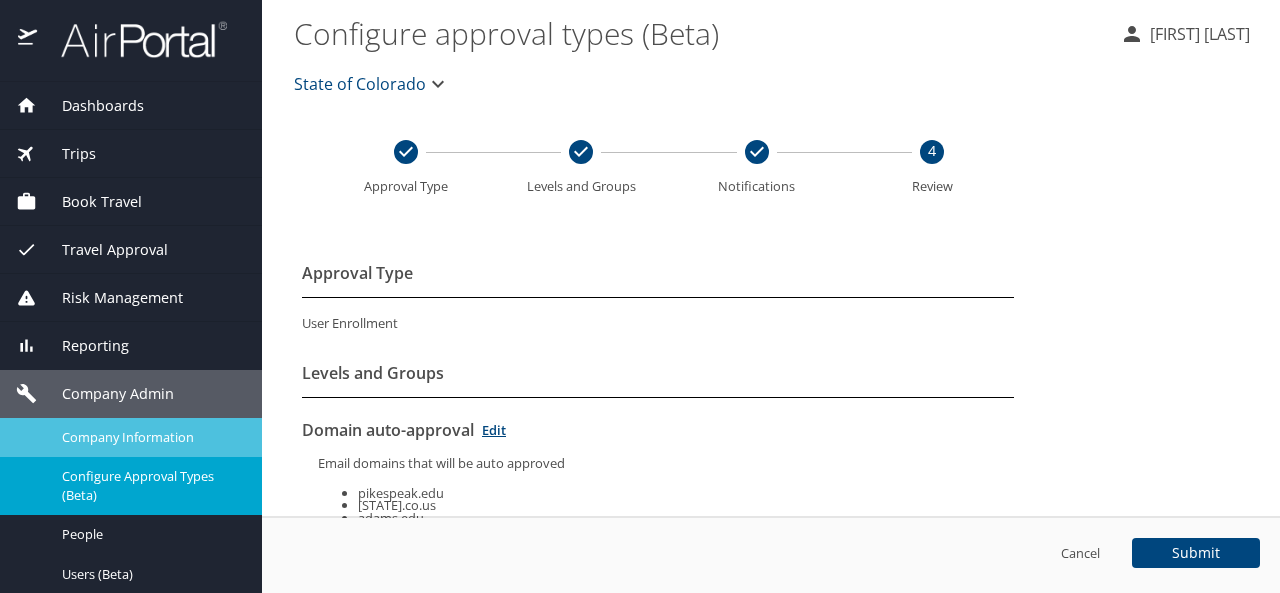 click on "Company Information" at bounding box center (150, 437) 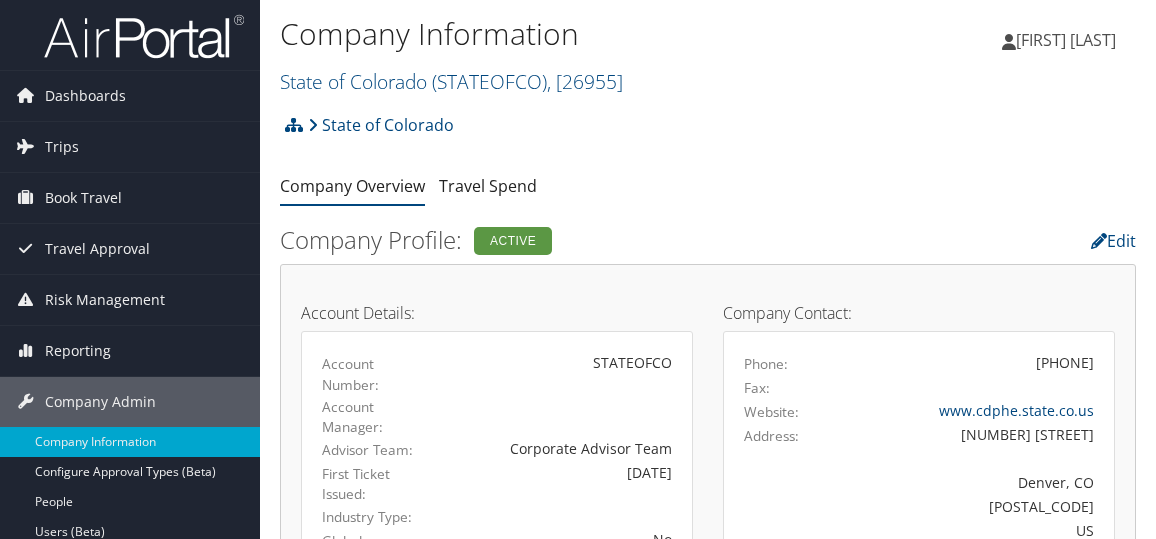 scroll, scrollTop: 0, scrollLeft: 0, axis: both 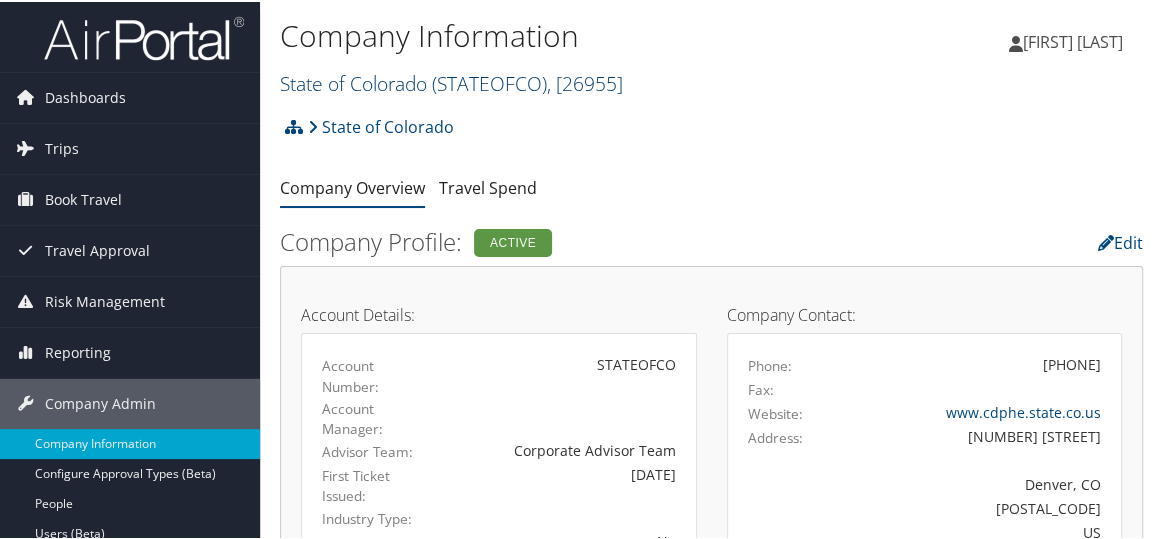 click on "State of Colorado   ( STATEOFCO )  , [ 26955 ]" at bounding box center [451, 81] 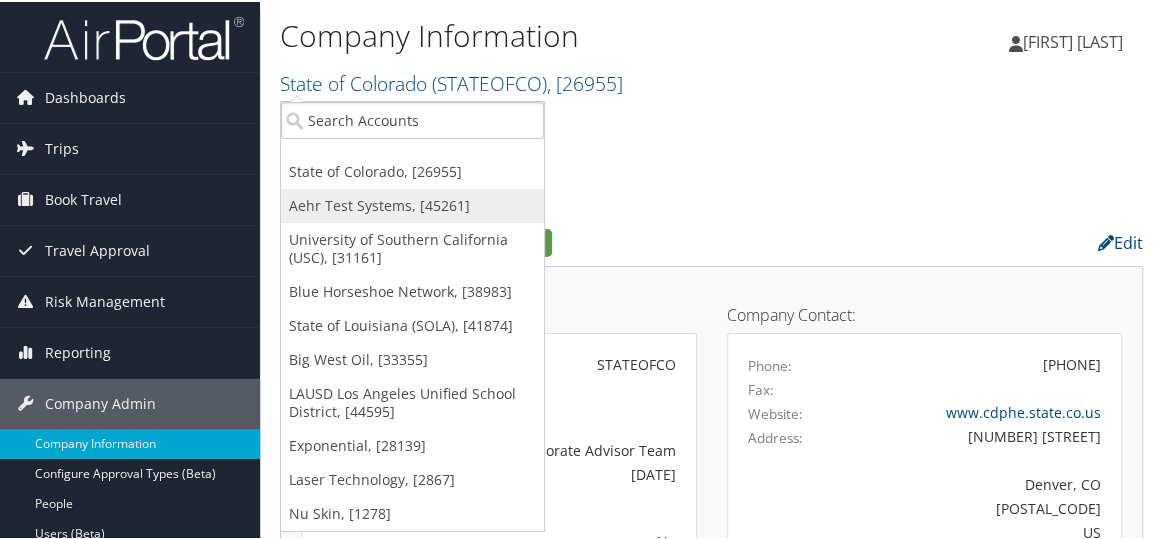 click on "Aehr Test Systems, [45261]" at bounding box center [412, 204] 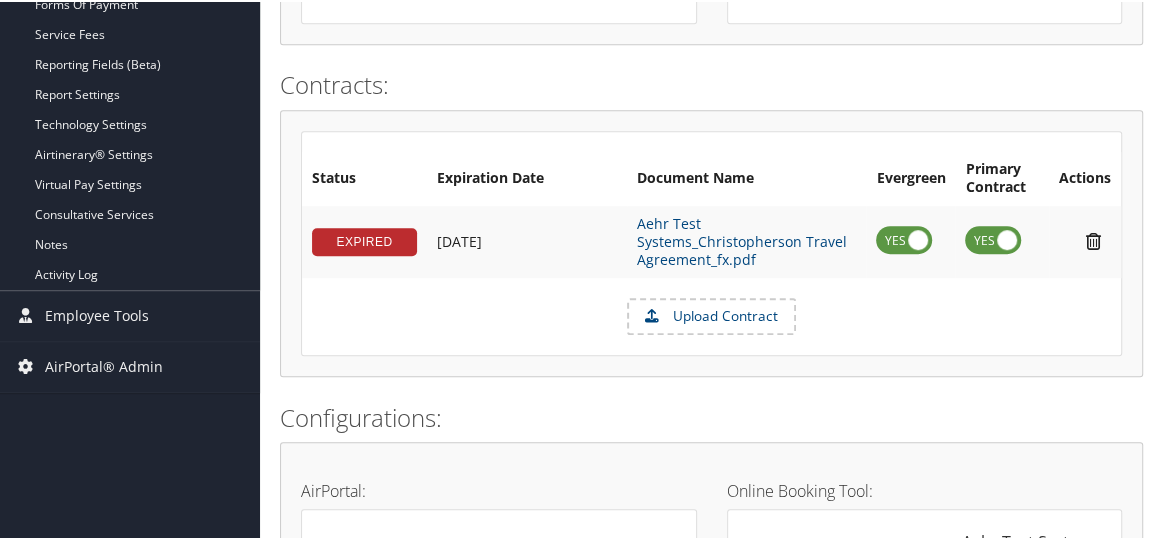 scroll, scrollTop: 681, scrollLeft: 0, axis: vertical 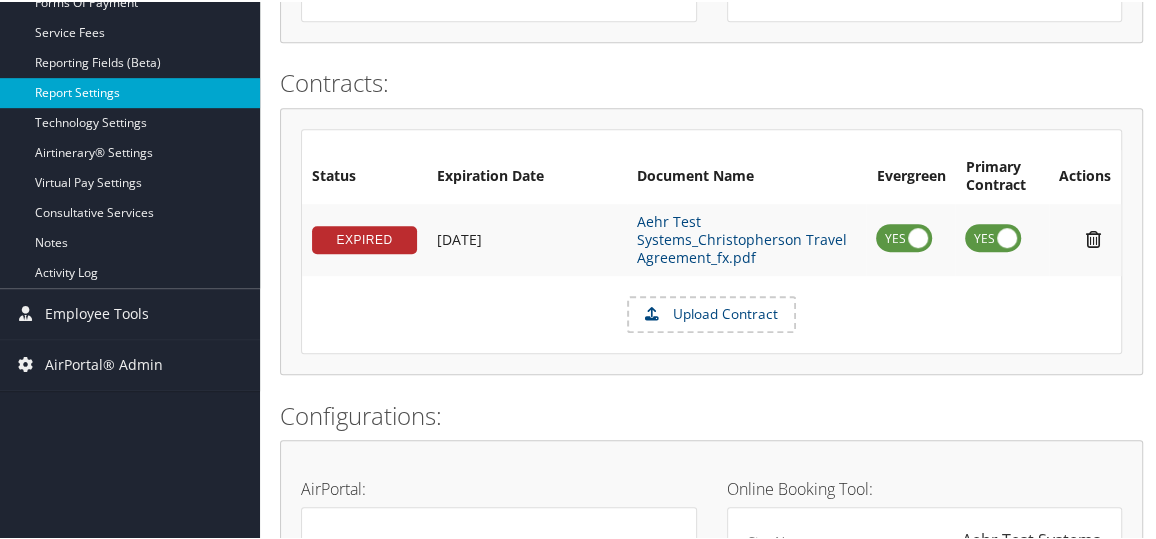 click on "Report Settings" at bounding box center [130, 91] 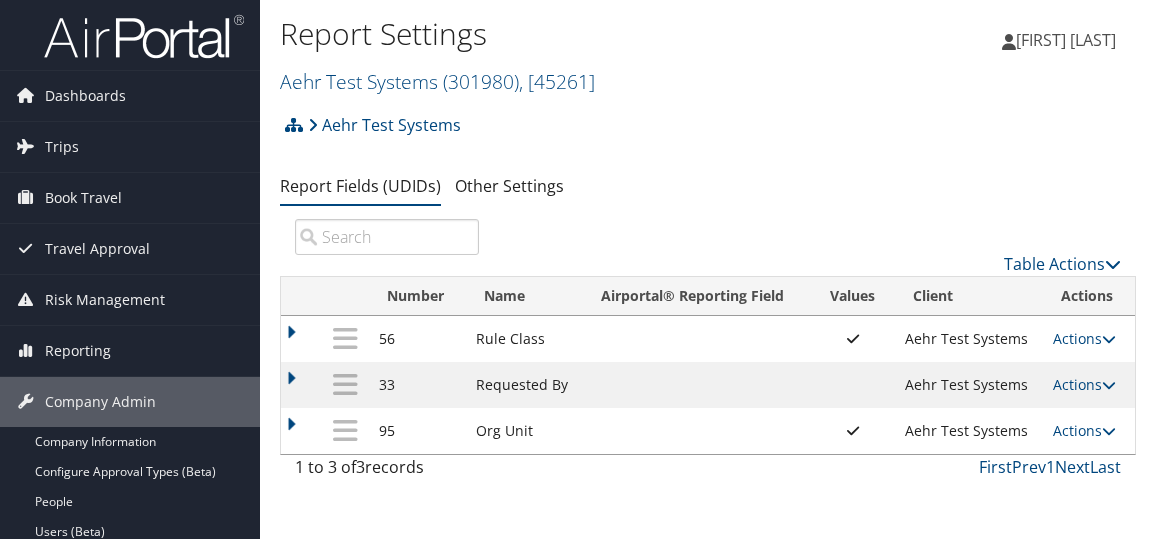 scroll, scrollTop: 0, scrollLeft: 0, axis: both 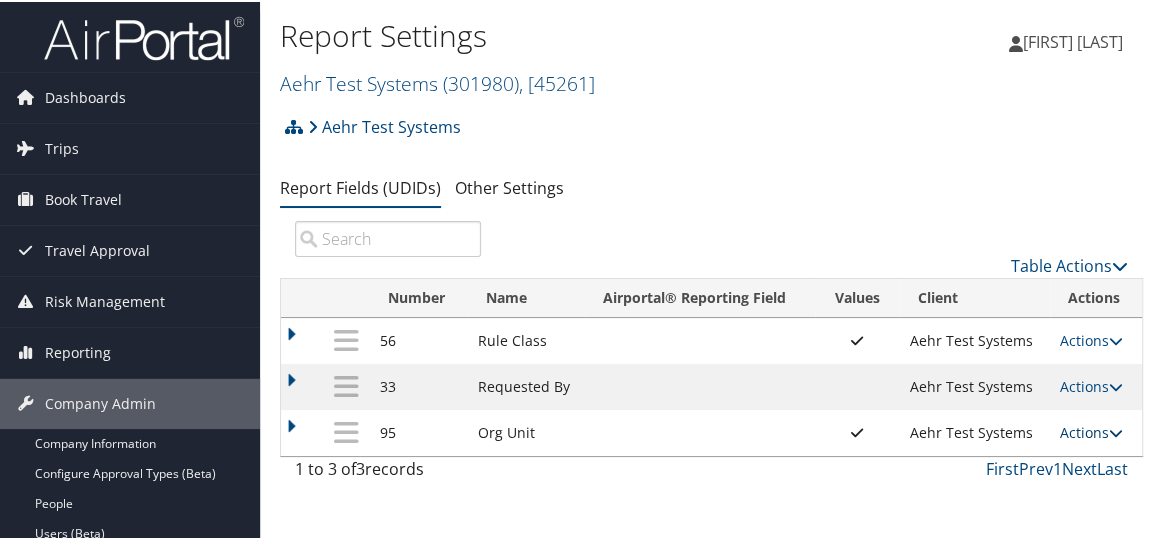 click on "Actions" at bounding box center [1091, 430] 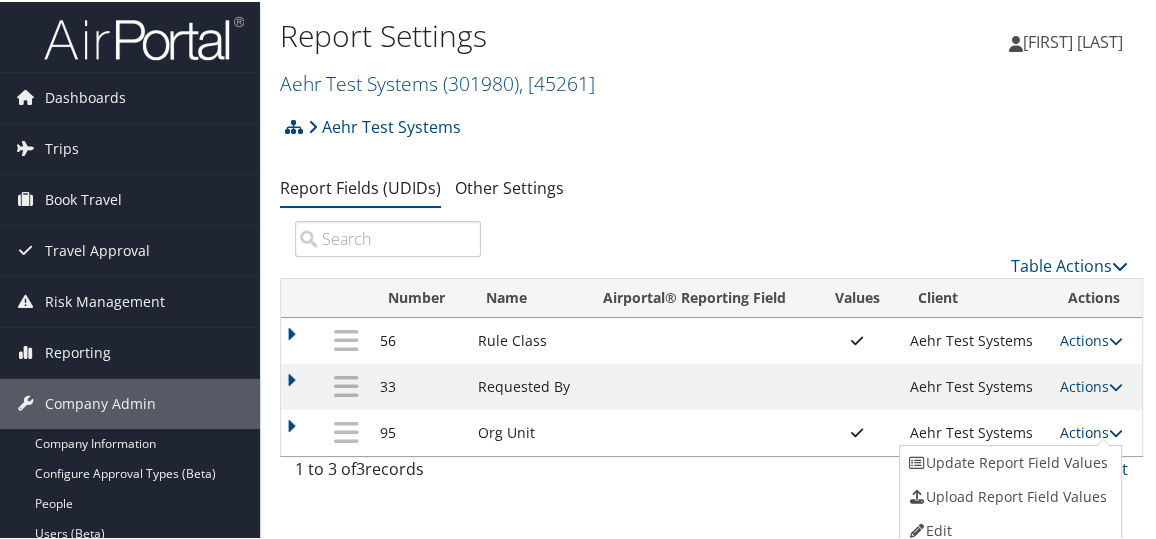 scroll, scrollTop: 40, scrollLeft: 0, axis: vertical 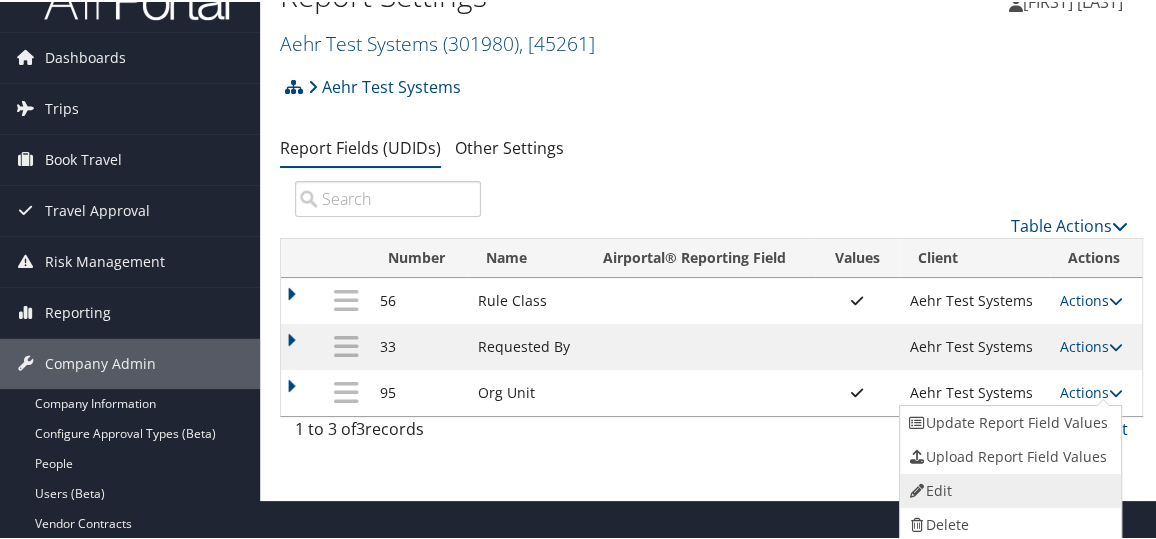 click on "Edit" at bounding box center (1008, 489) 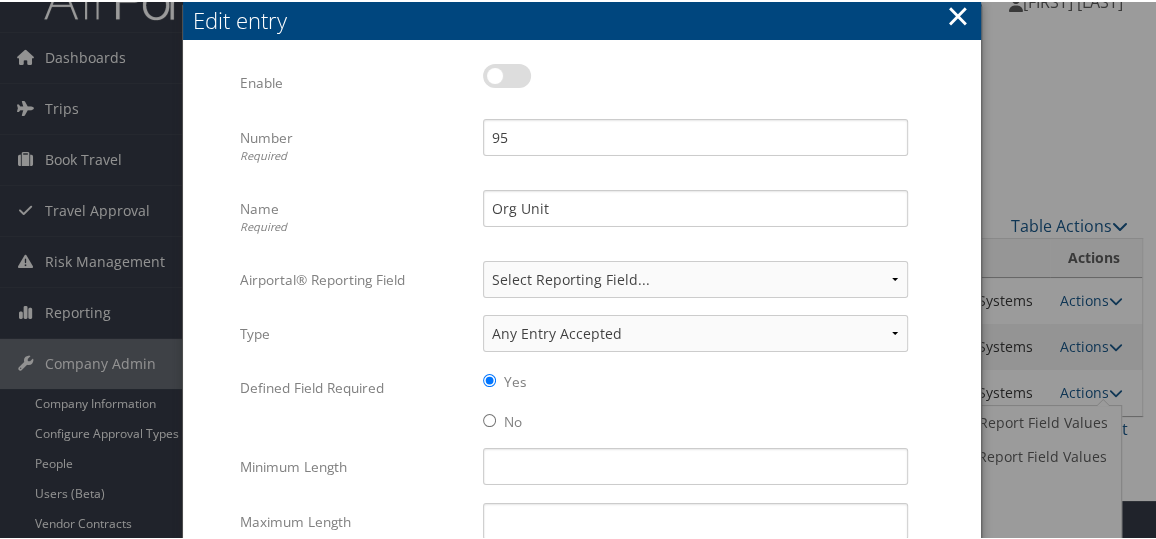 click on "×" at bounding box center (957, 14) 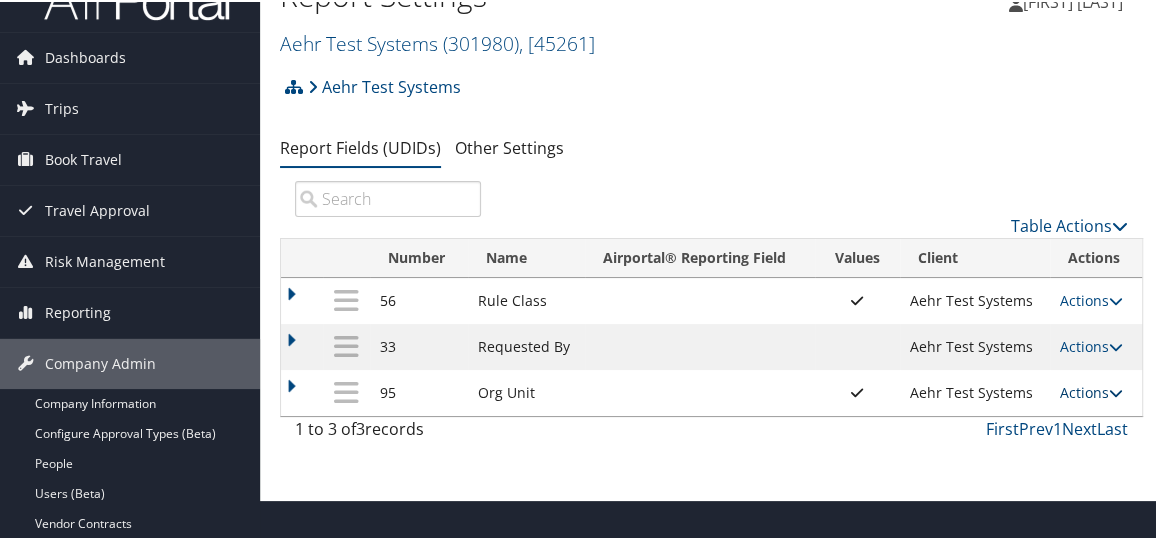 click on "Actions" at bounding box center (1091, 390) 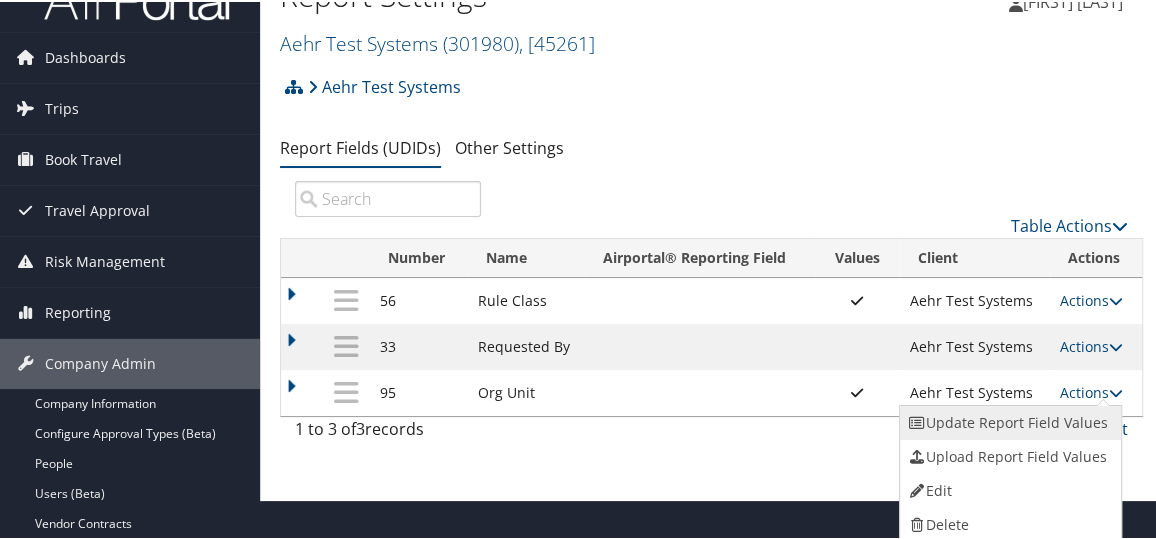 click on "Update Report Field Values" at bounding box center [1008, 421] 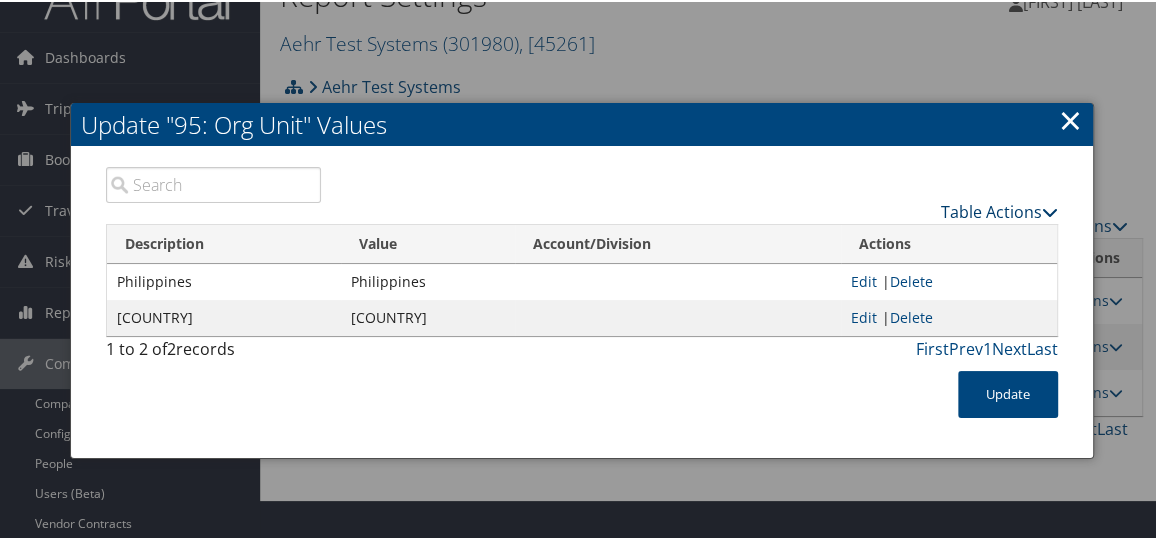 click on "Table Actions" at bounding box center (999, 210) 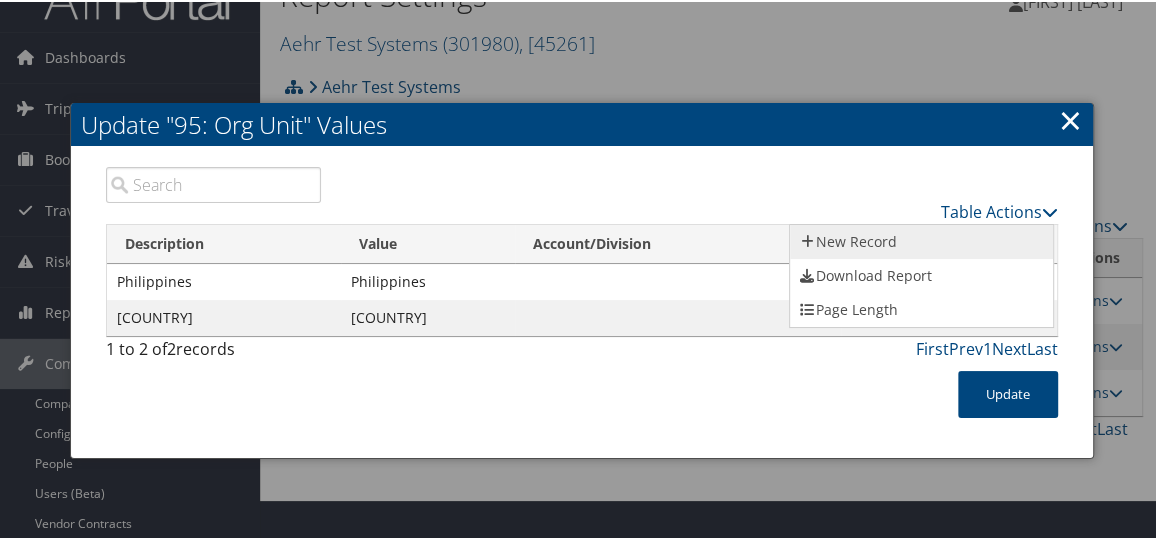 click on "New Record" at bounding box center (921, 240) 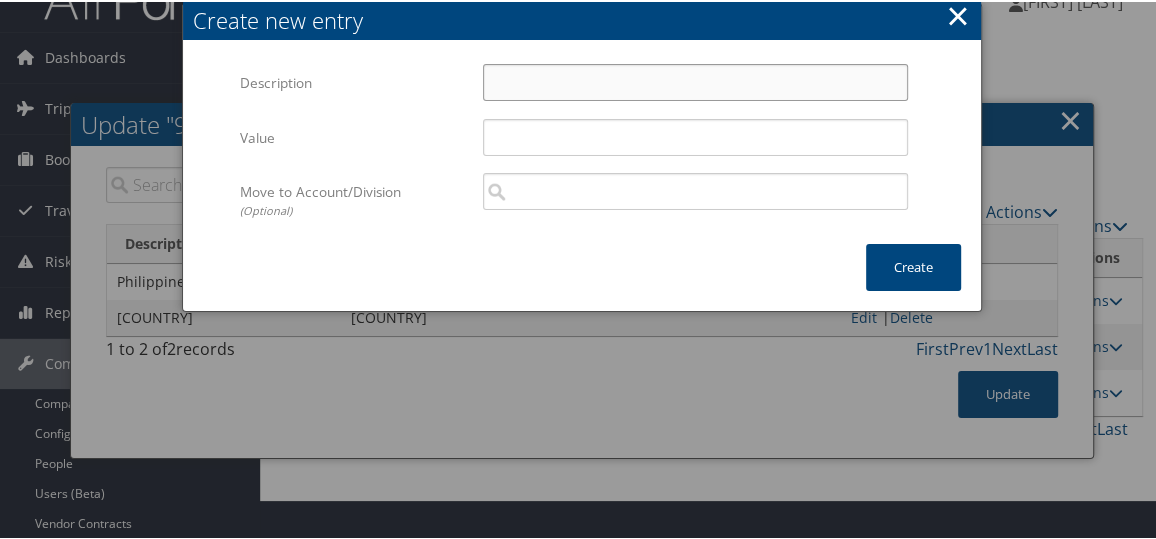 click on "Description" at bounding box center (695, 80) 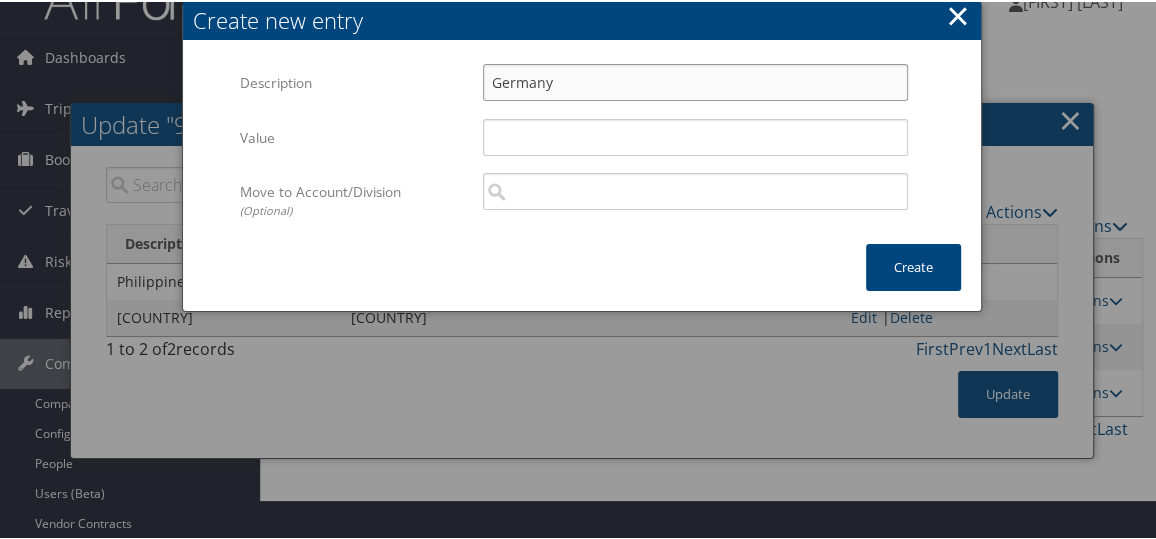 type on "Germany" 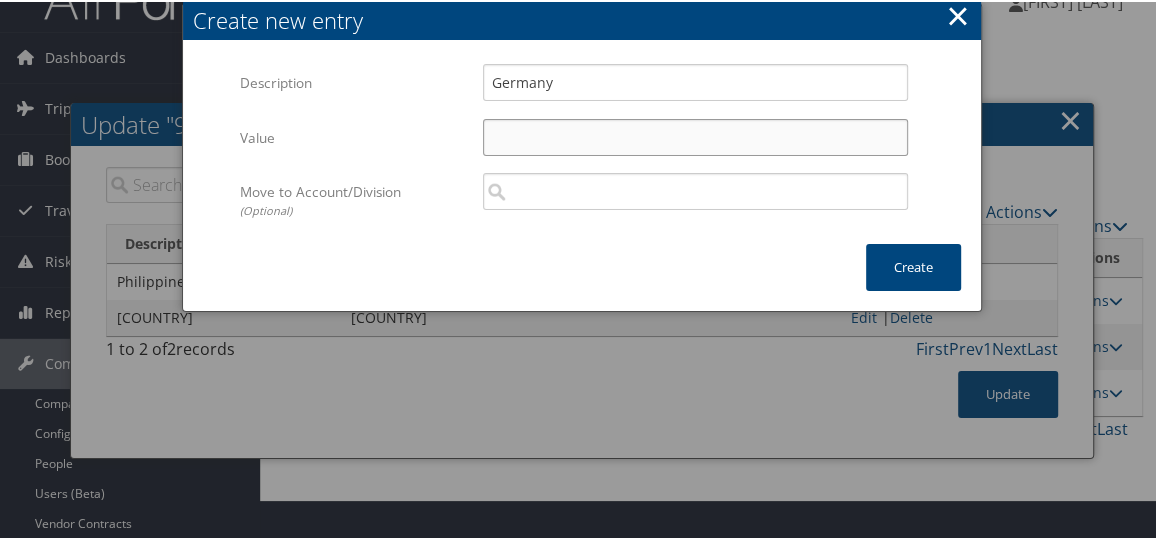 click on "Value" at bounding box center (695, 135) 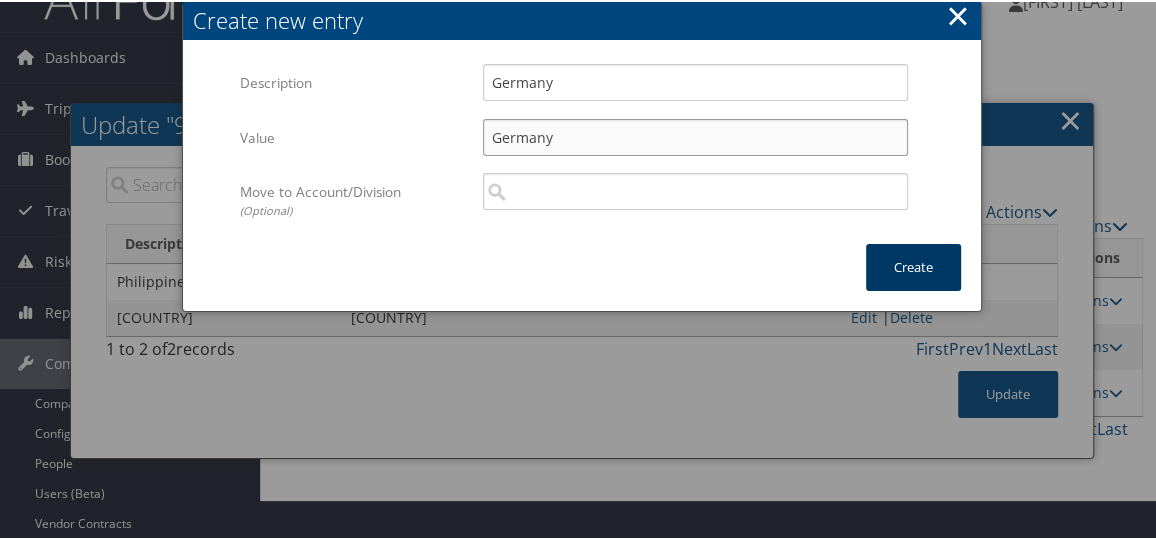 type on "Germany" 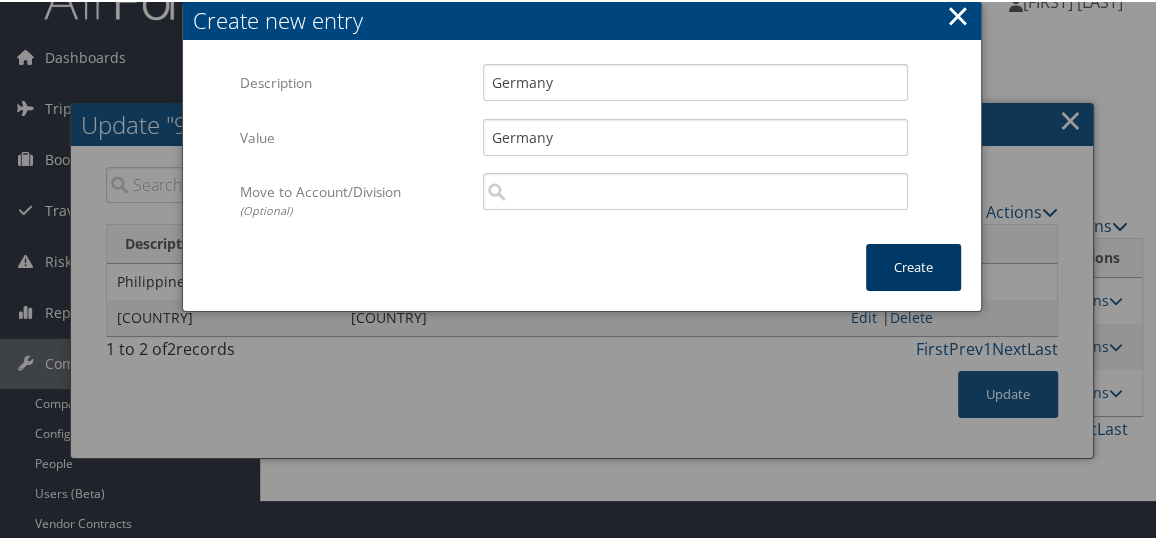 click on "Create" at bounding box center [913, 265] 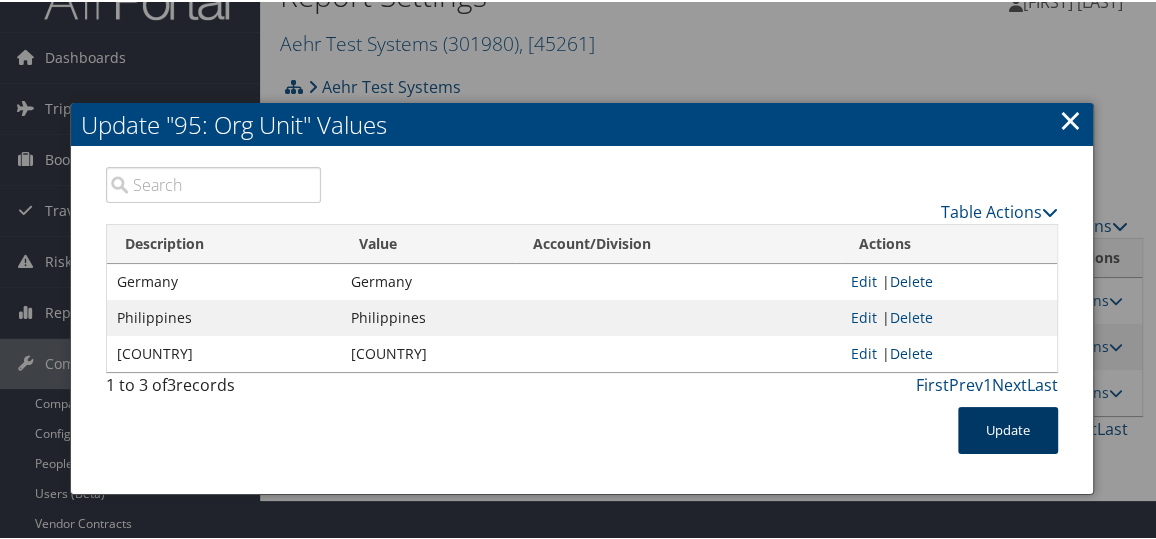 click on "Update" at bounding box center (1008, 428) 